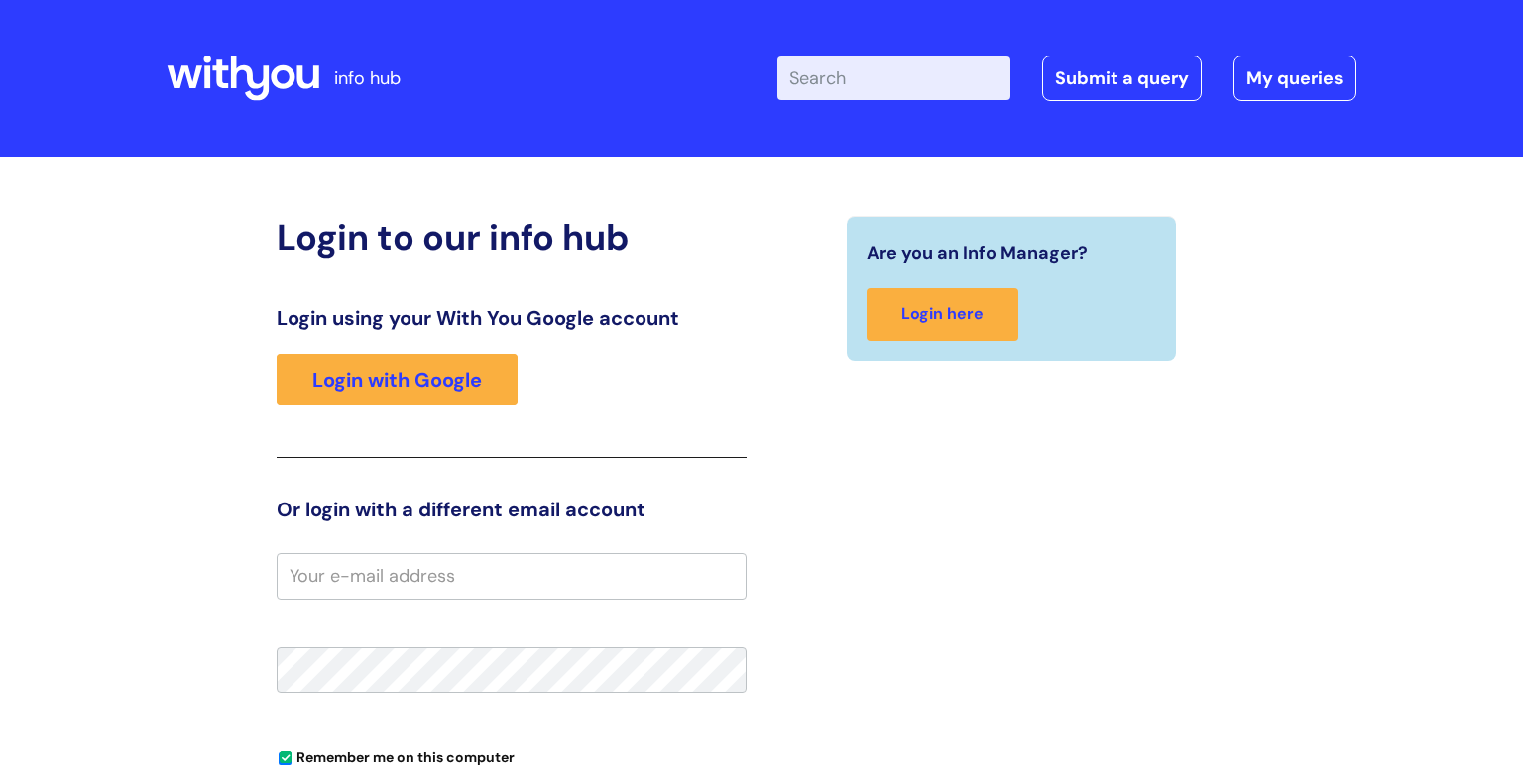 scroll, scrollTop: 0, scrollLeft: 0, axis: both 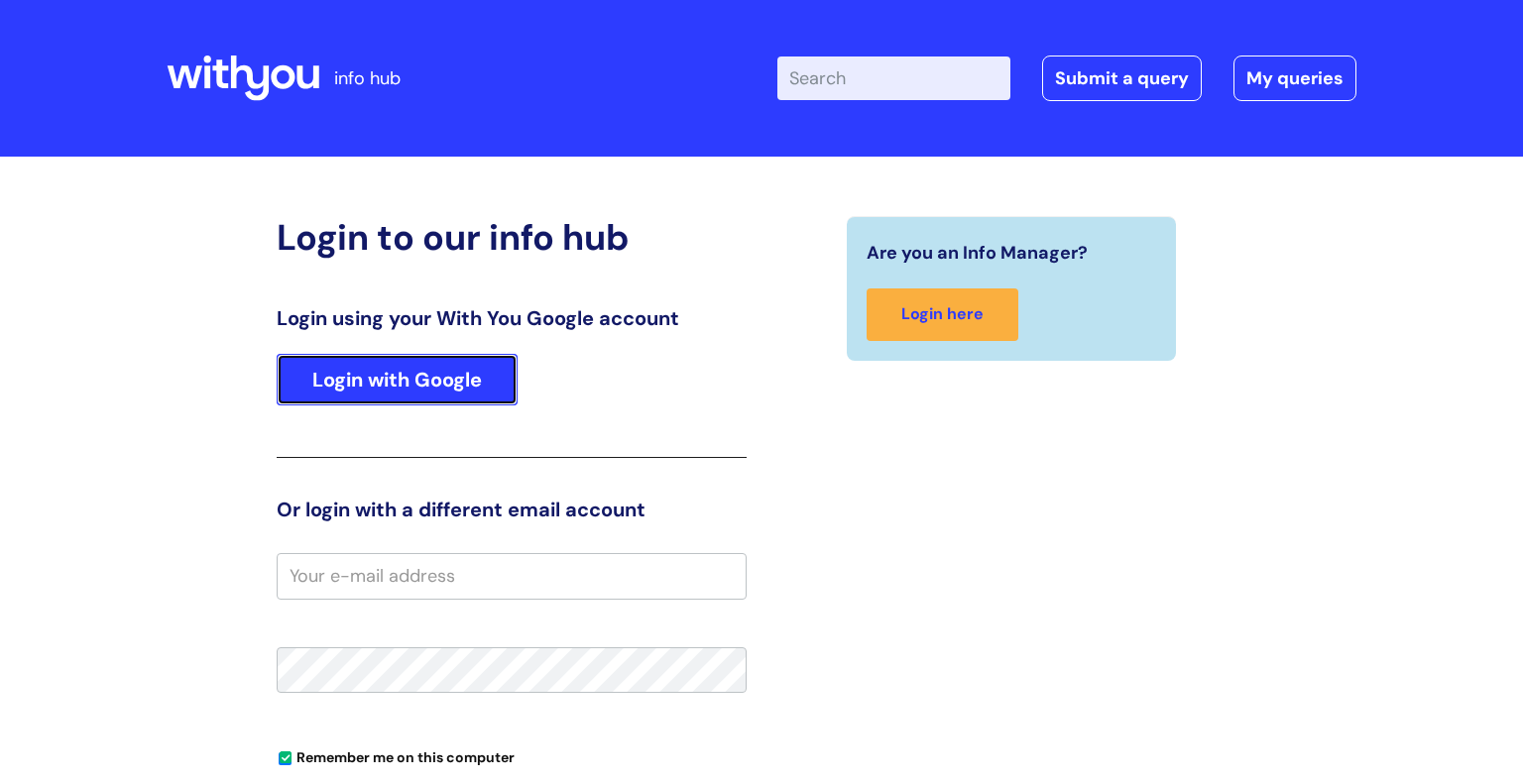 click on "Login with Google" at bounding box center (397, 380) 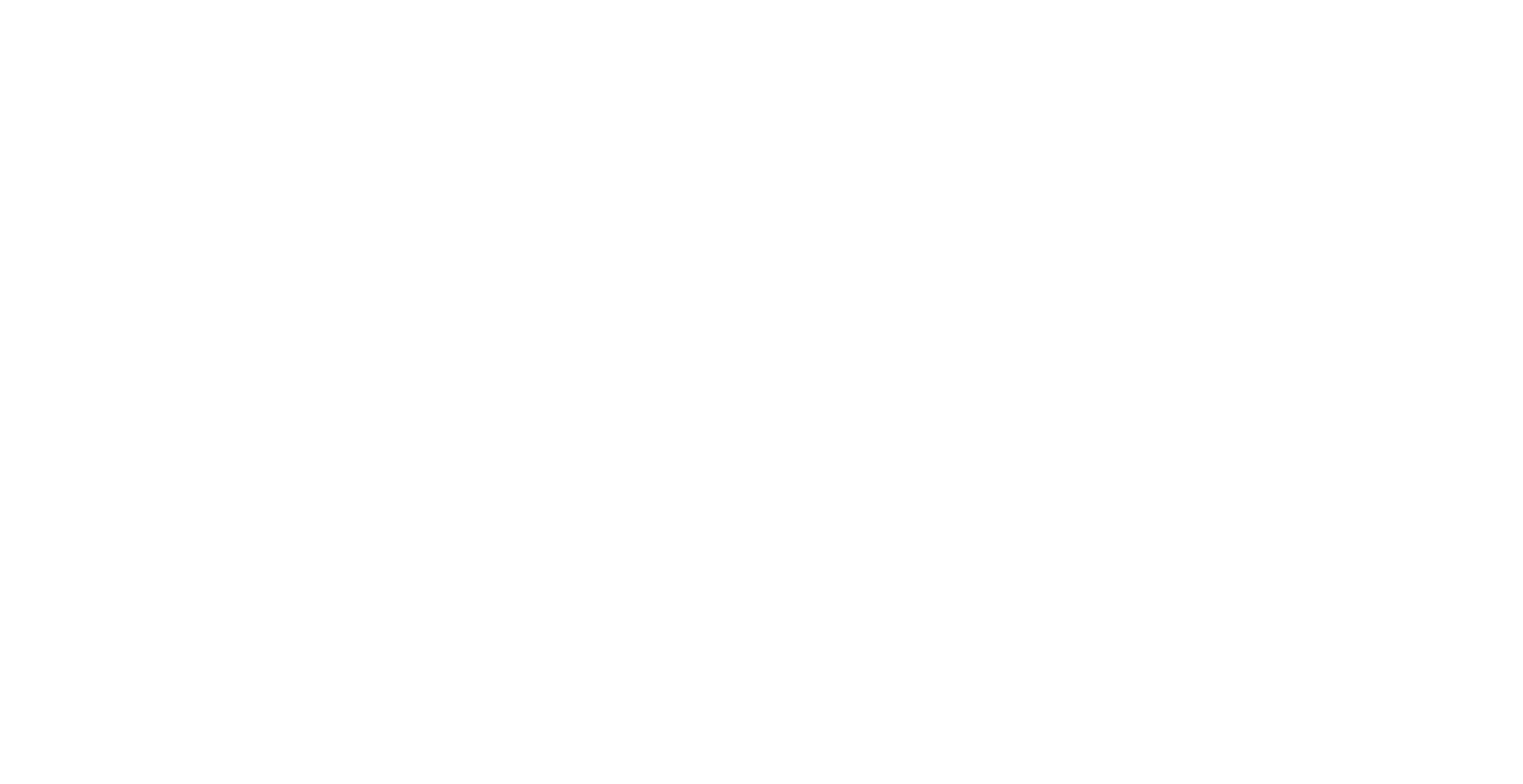 scroll, scrollTop: 0, scrollLeft: 0, axis: both 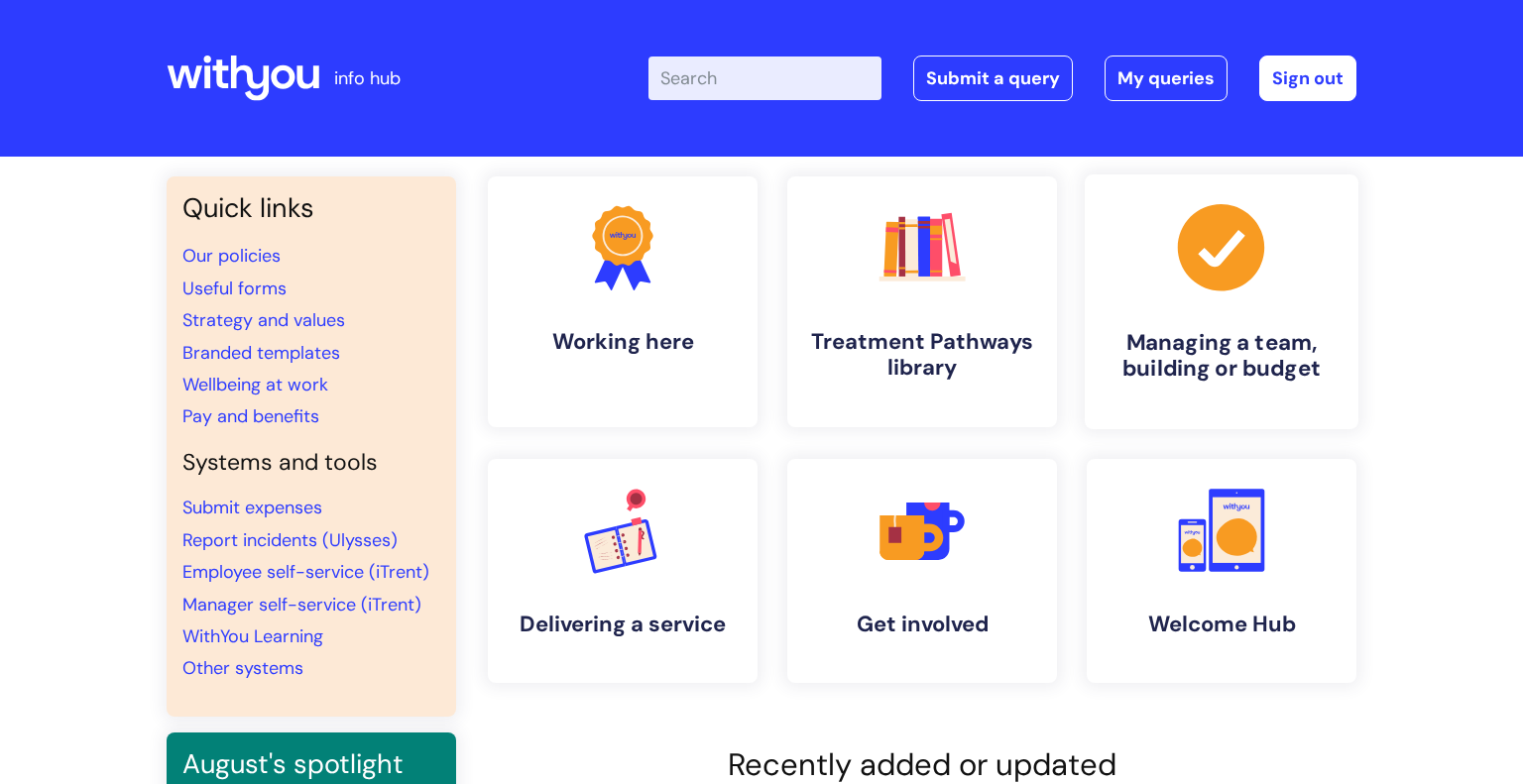 click on "Managing a team, building or budget" at bounding box center [1222, 356] 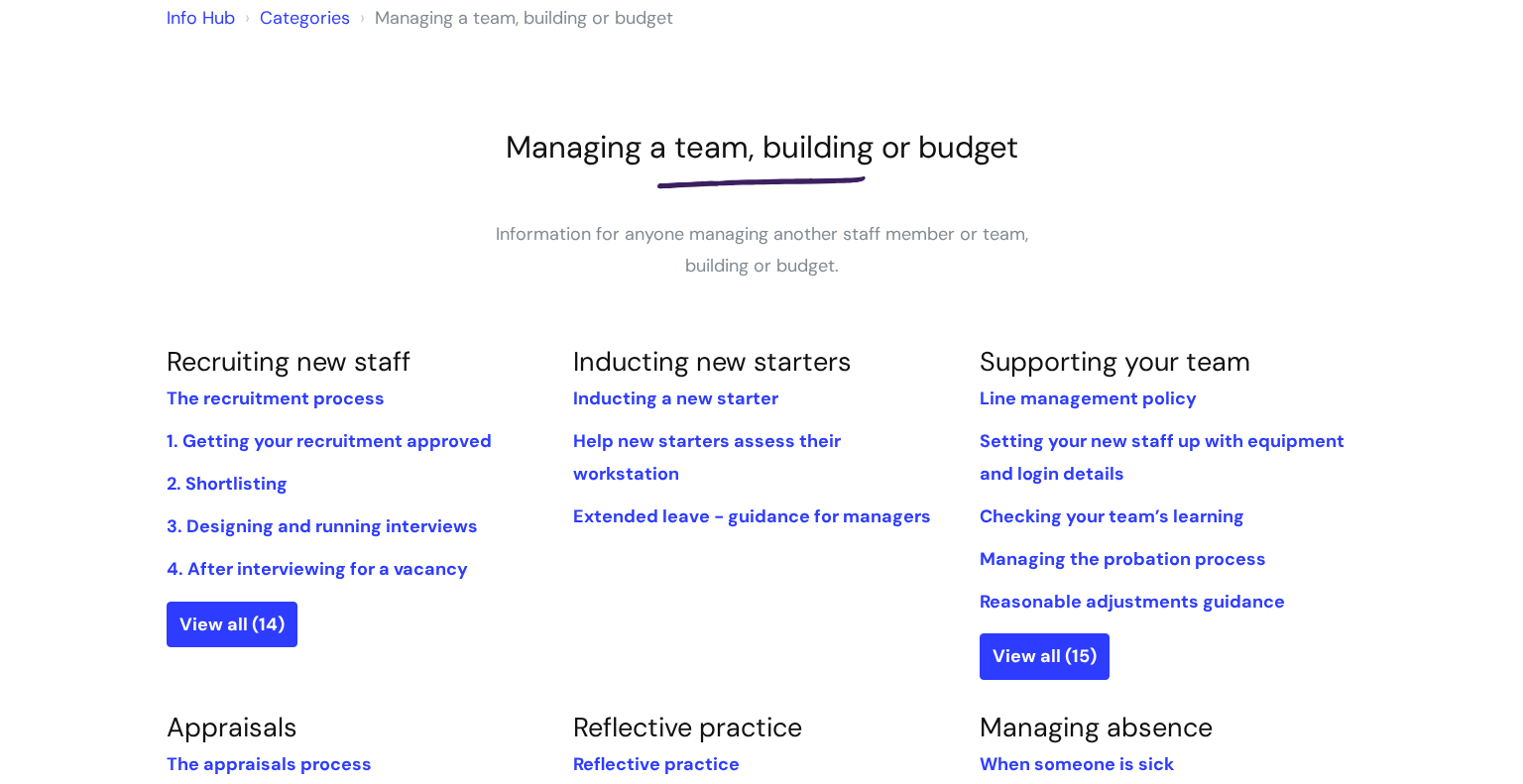 scroll, scrollTop: 0, scrollLeft: 0, axis: both 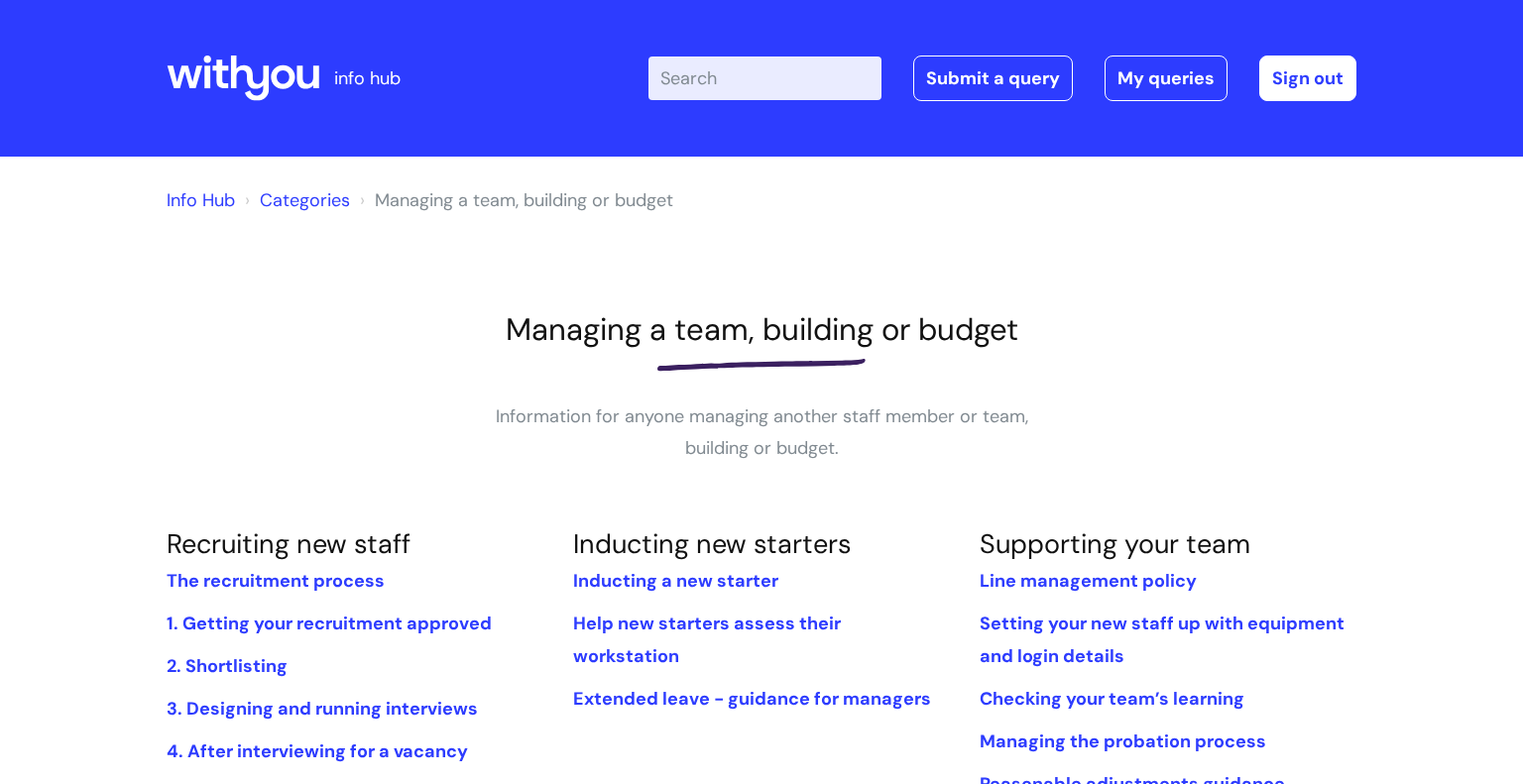 click on "Categories" at bounding box center [304, 200] 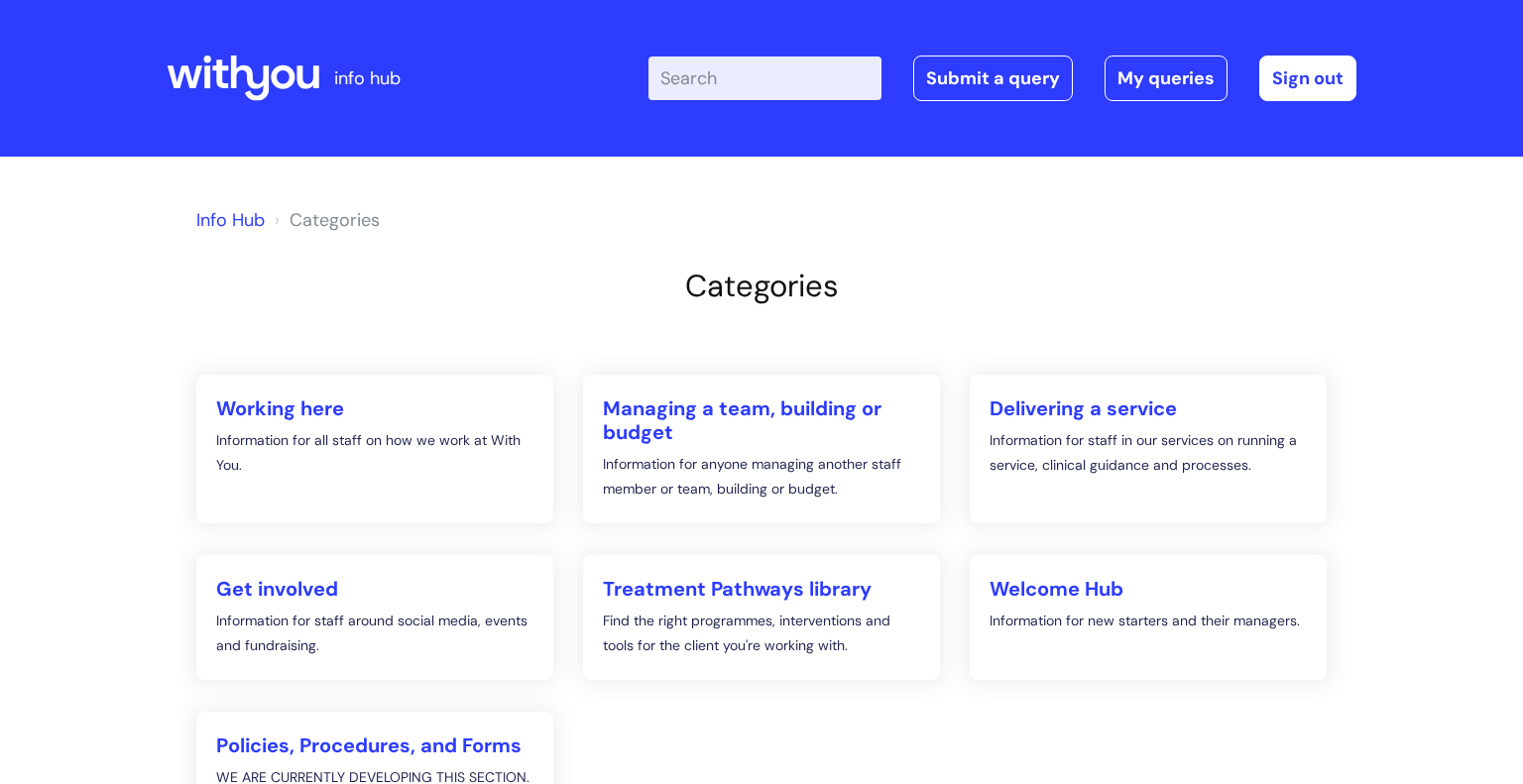 scroll, scrollTop: 0, scrollLeft: 0, axis: both 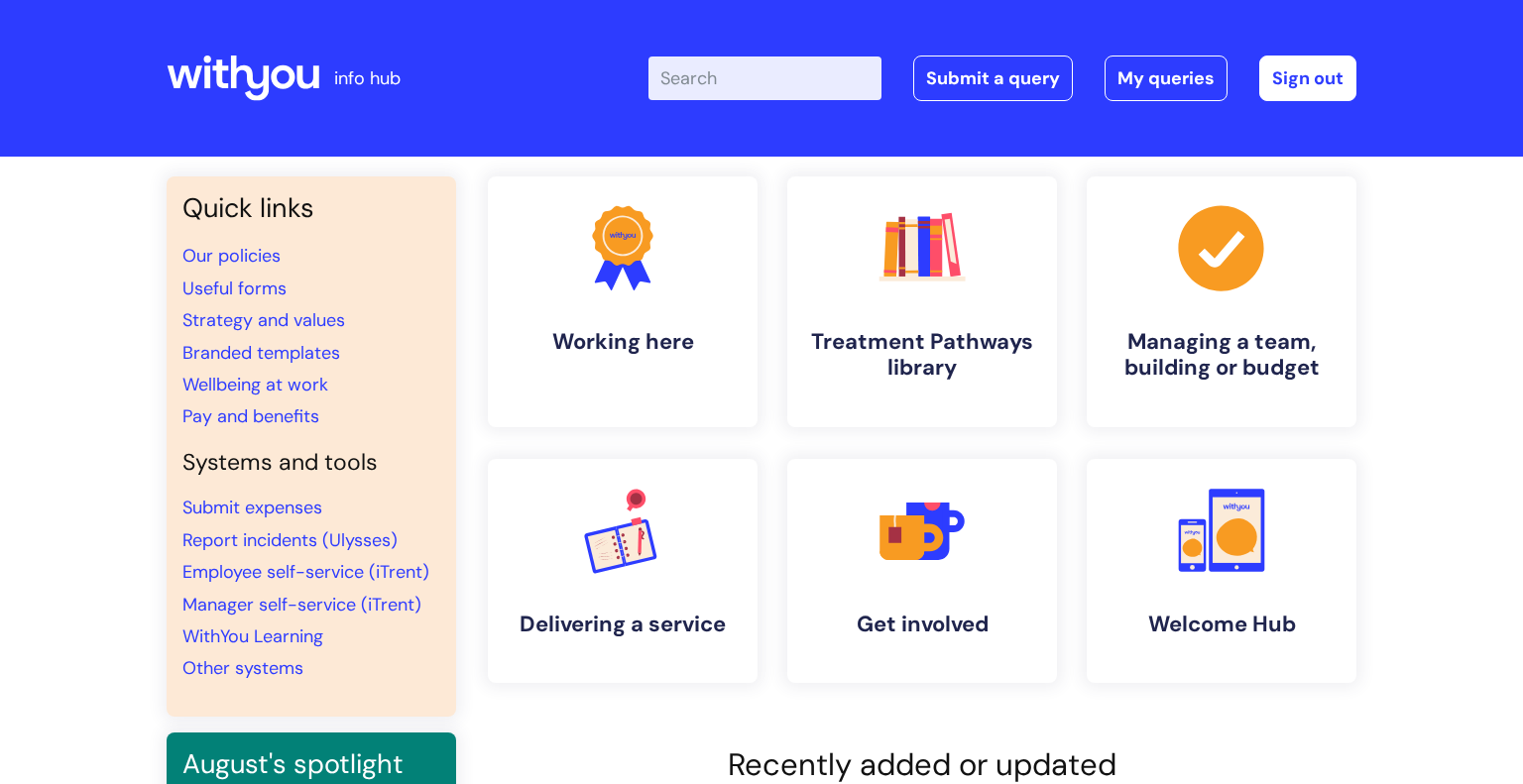 click on "Enter your search term here..." at bounding box center (764, 78) 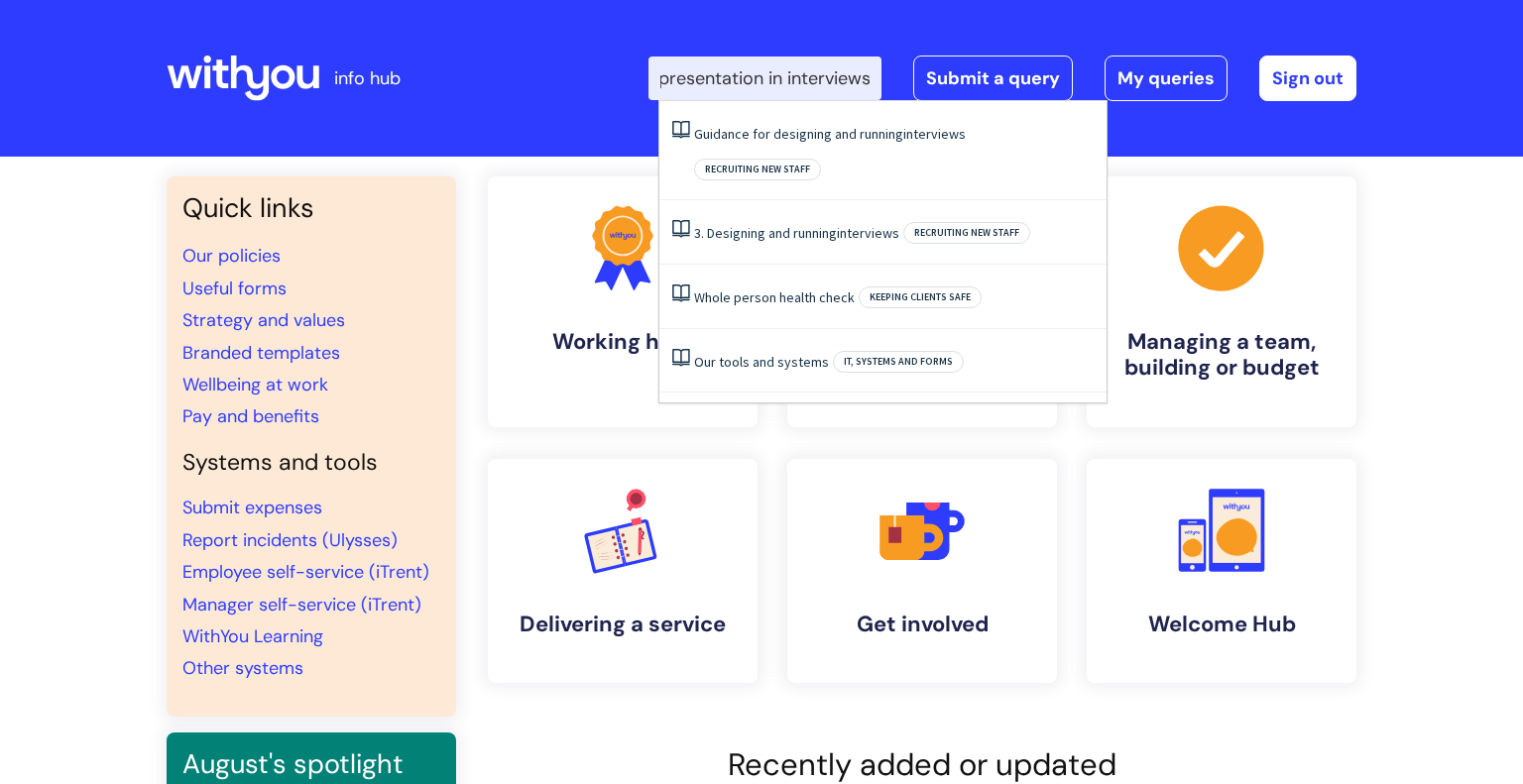scroll, scrollTop: 0, scrollLeft: 11, axis: horizontal 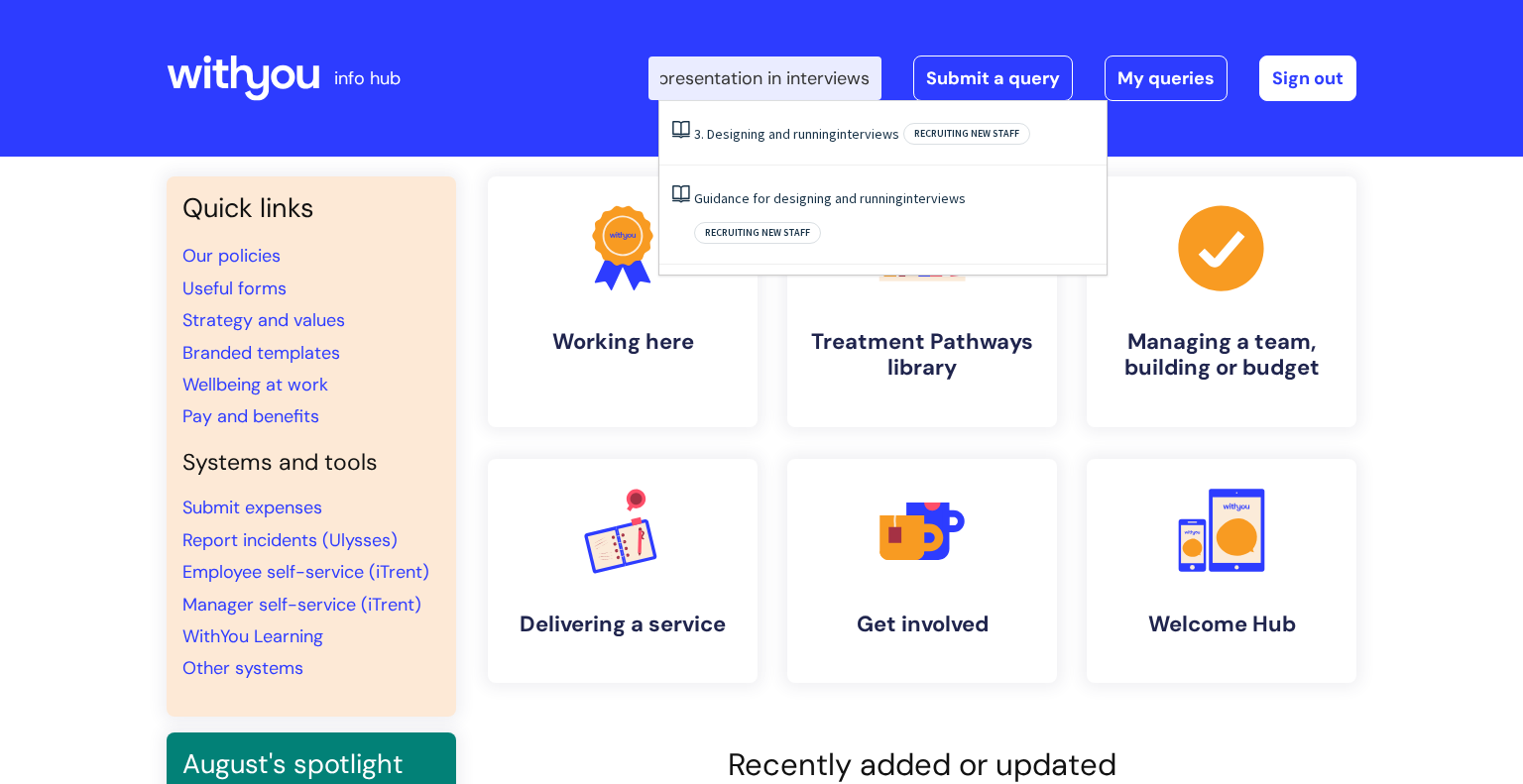 type on "presentation in interviews" 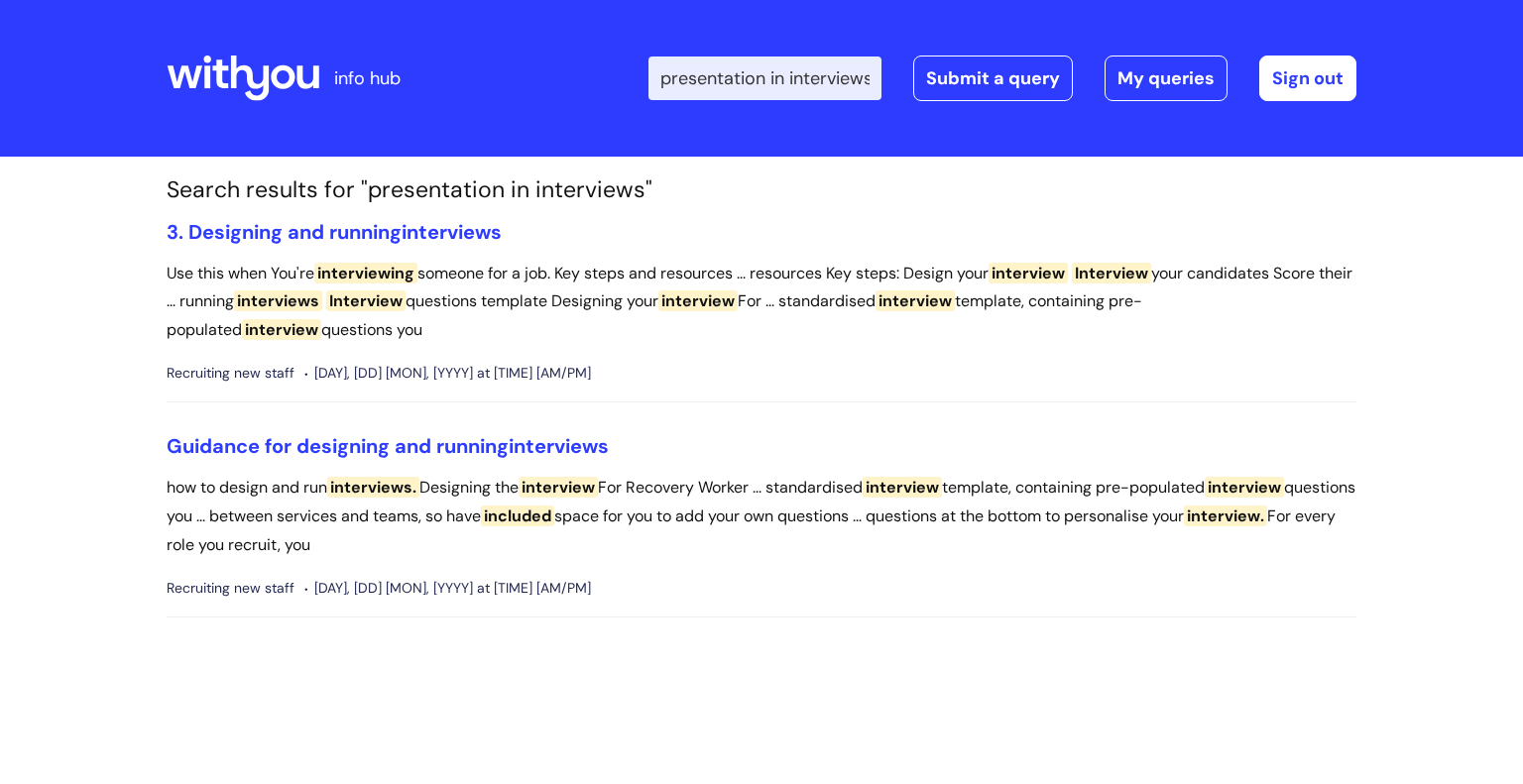 scroll, scrollTop: 0, scrollLeft: 0, axis: both 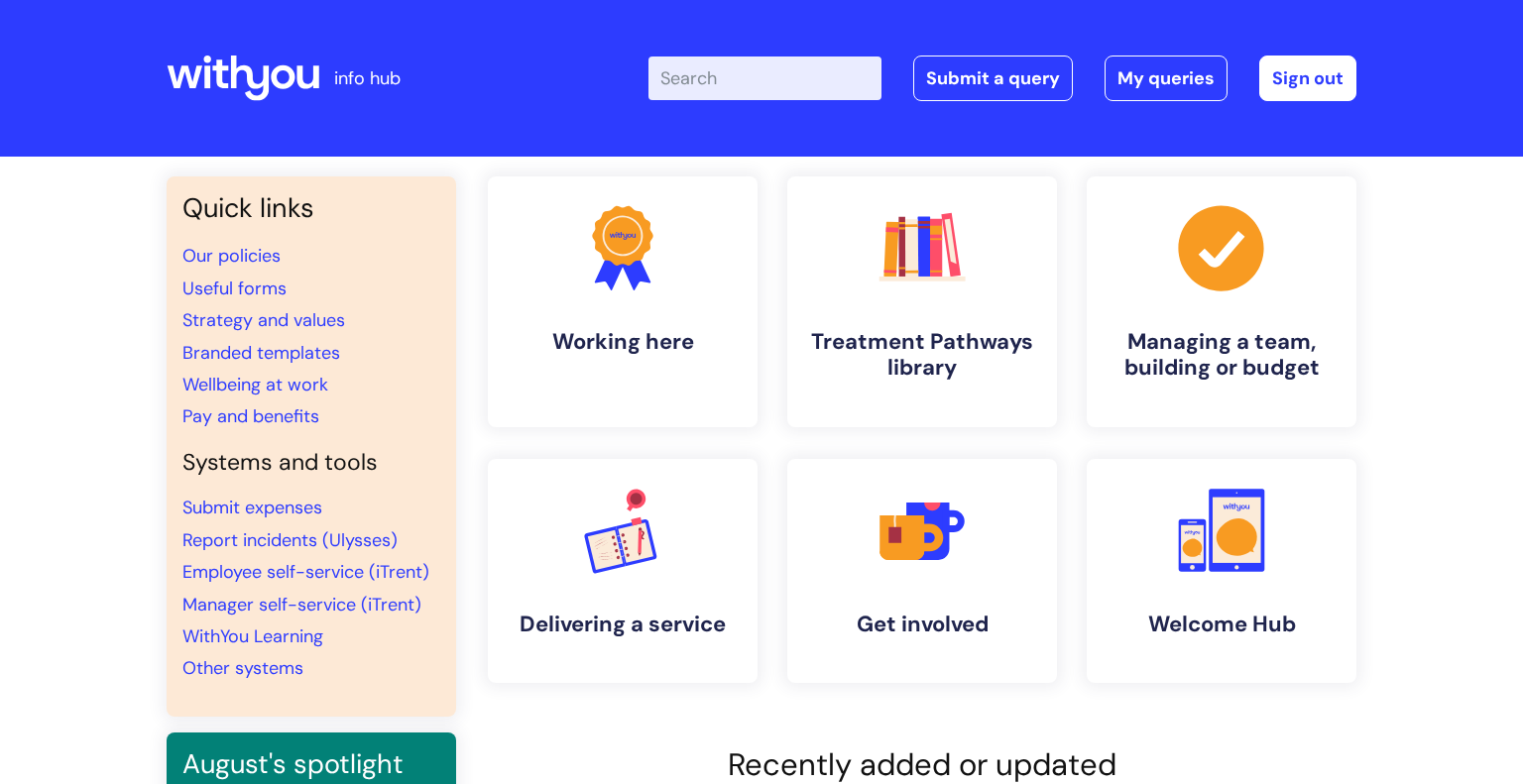 click on "Enter your search term here..." at bounding box center (764, 78) 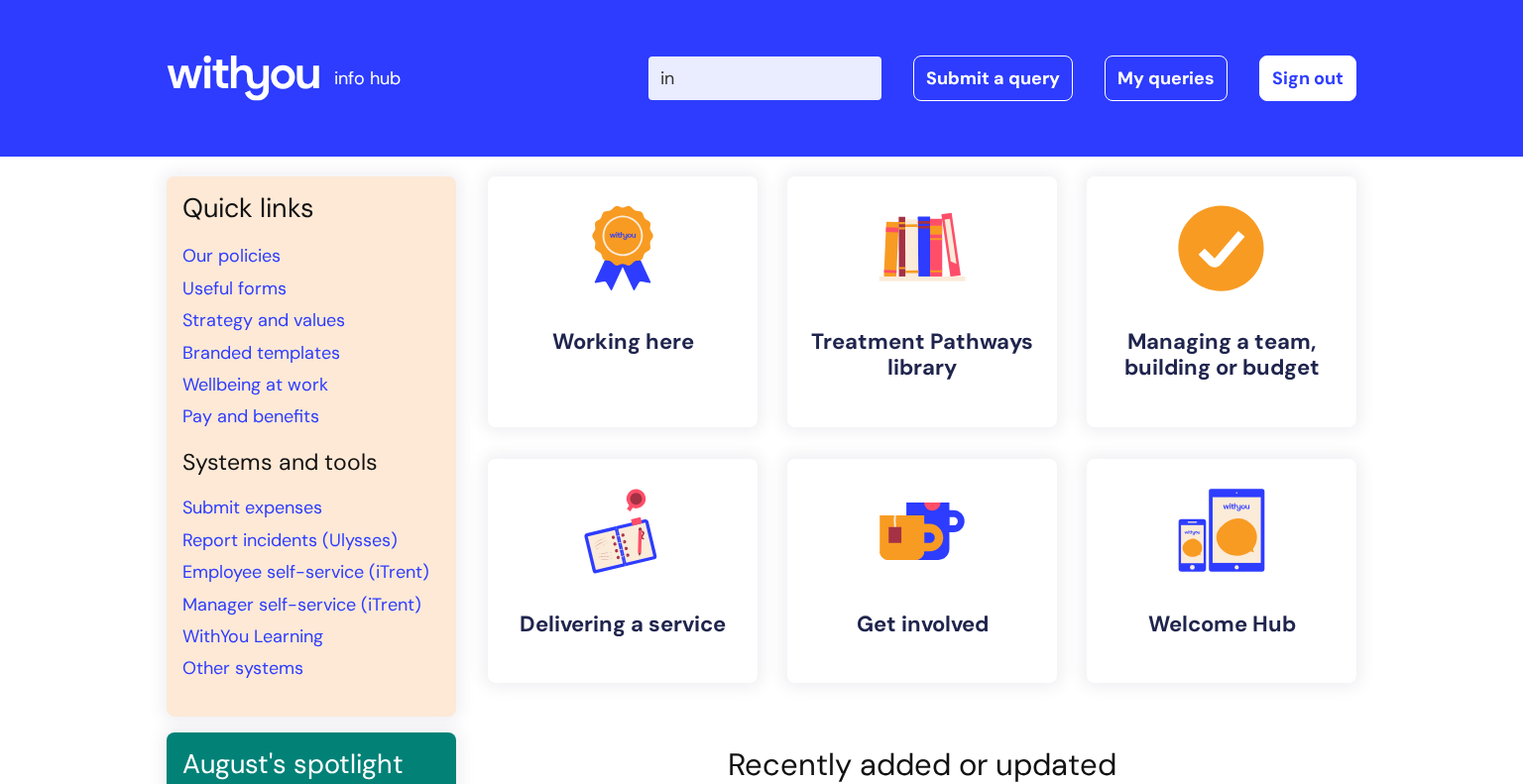 type on "i" 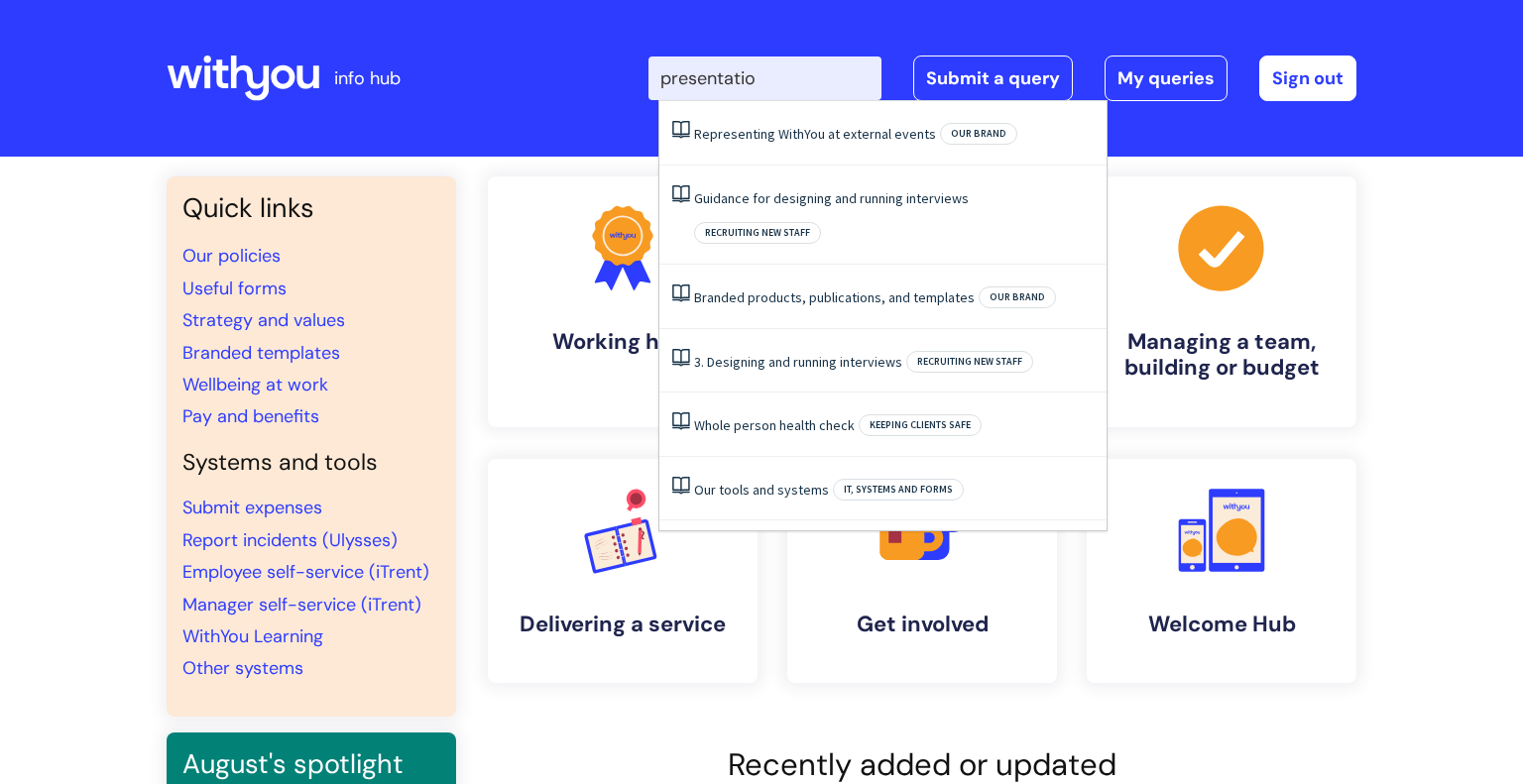 type on "presentation" 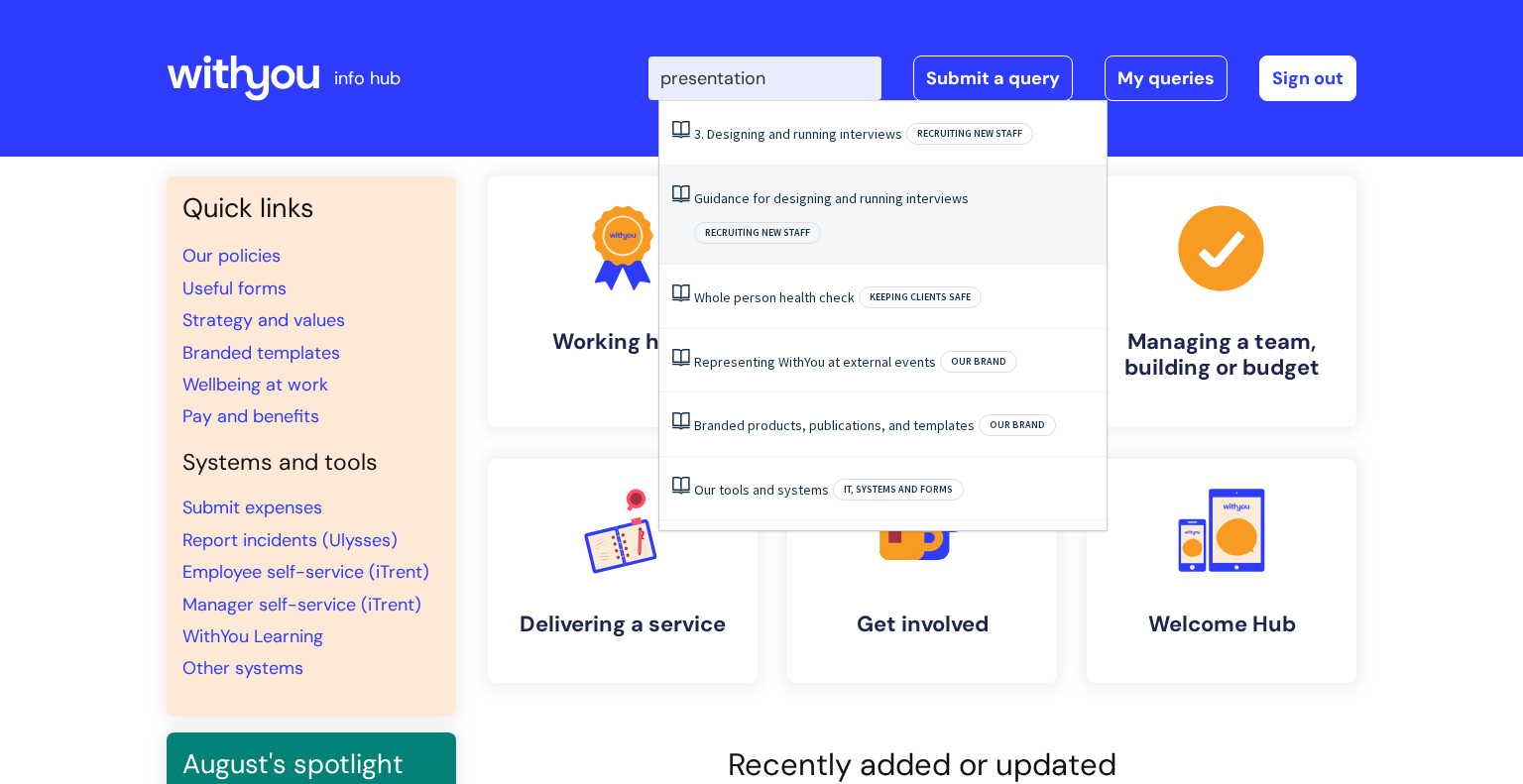 click on "Guidance for designing and running interviews" at bounding box center [831, 198] 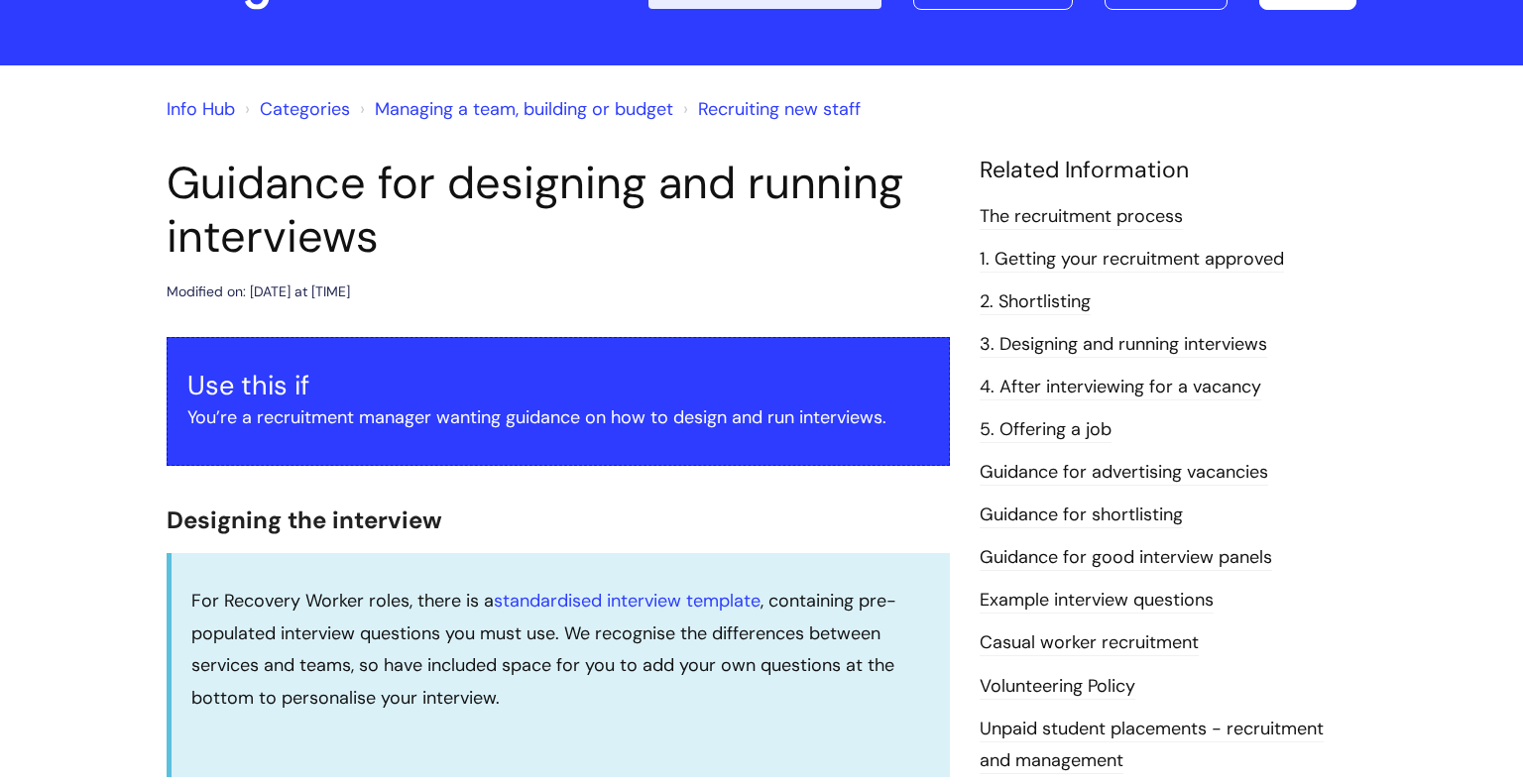 scroll, scrollTop: 0, scrollLeft: 0, axis: both 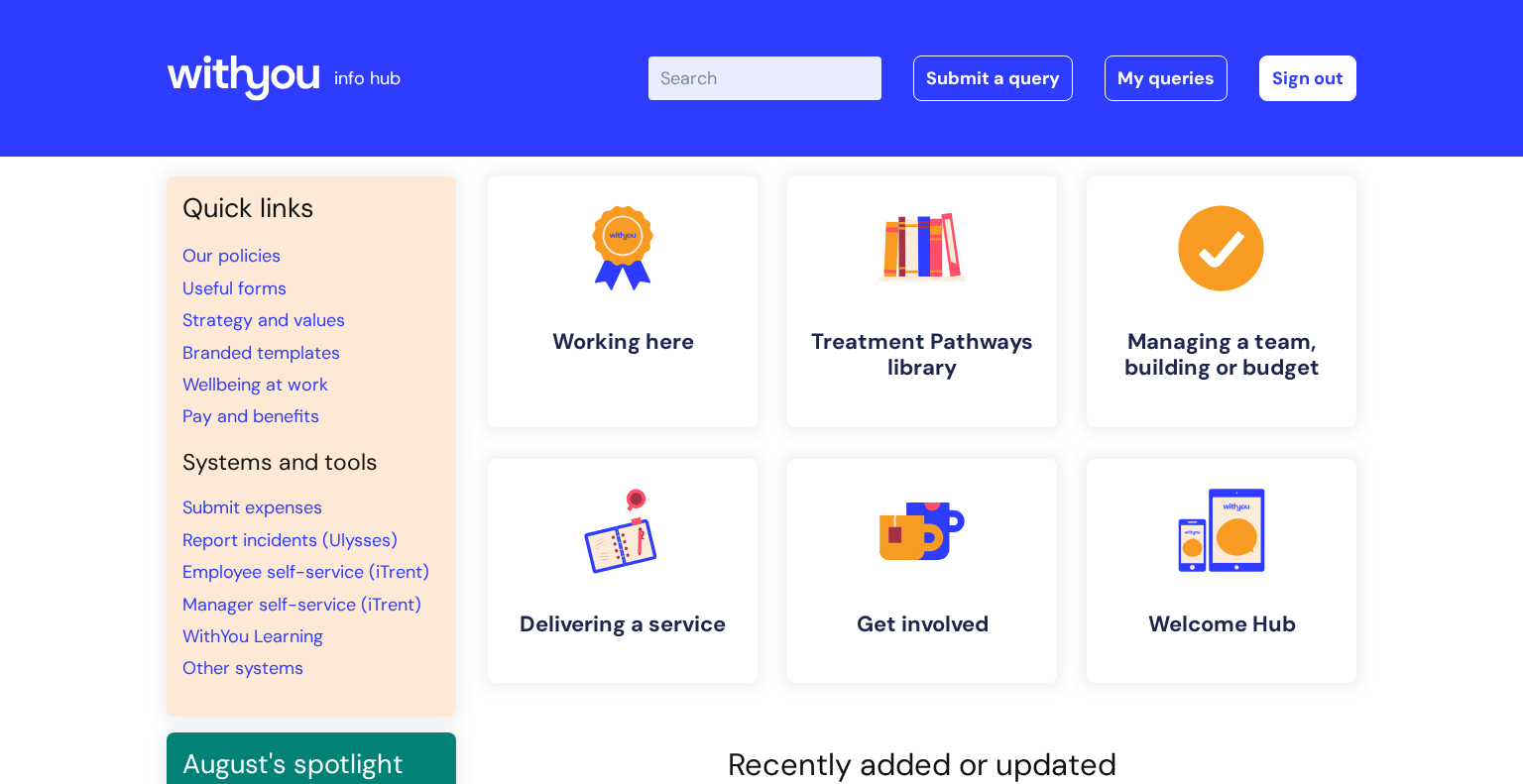 click on "Enter your search term here..." at bounding box center (764, 78) 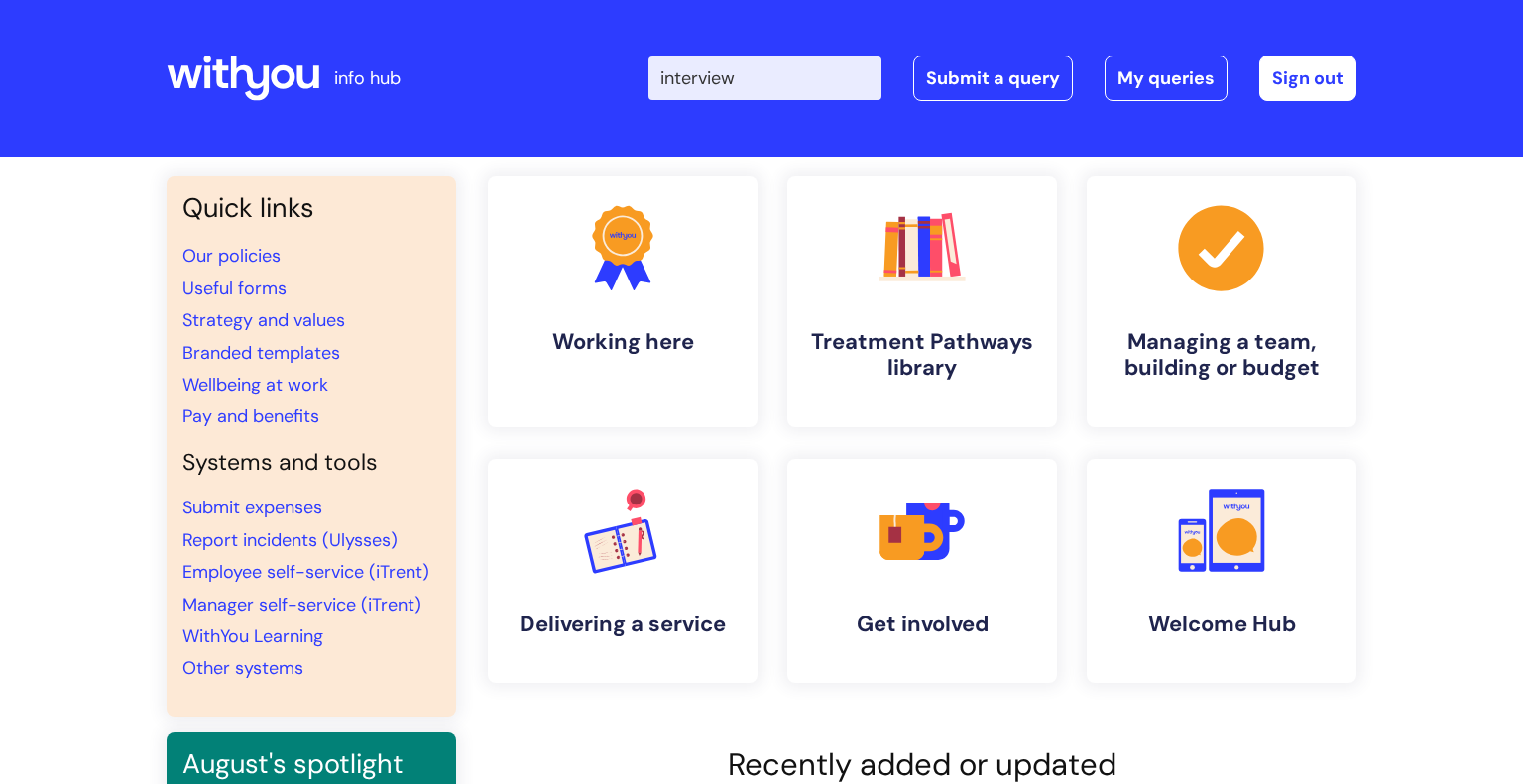 click on "interview" at bounding box center (764, 78) 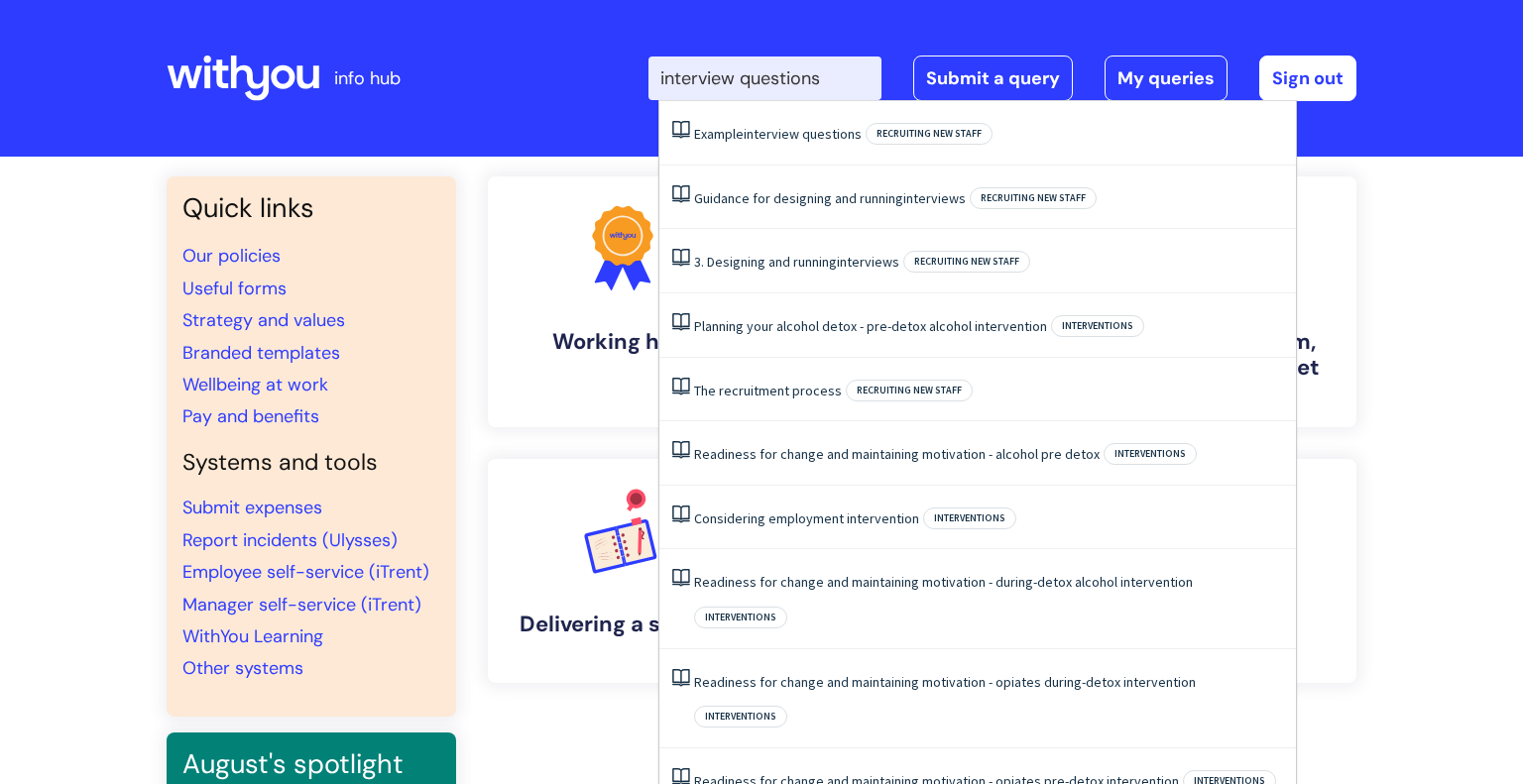 type on "interview questions" 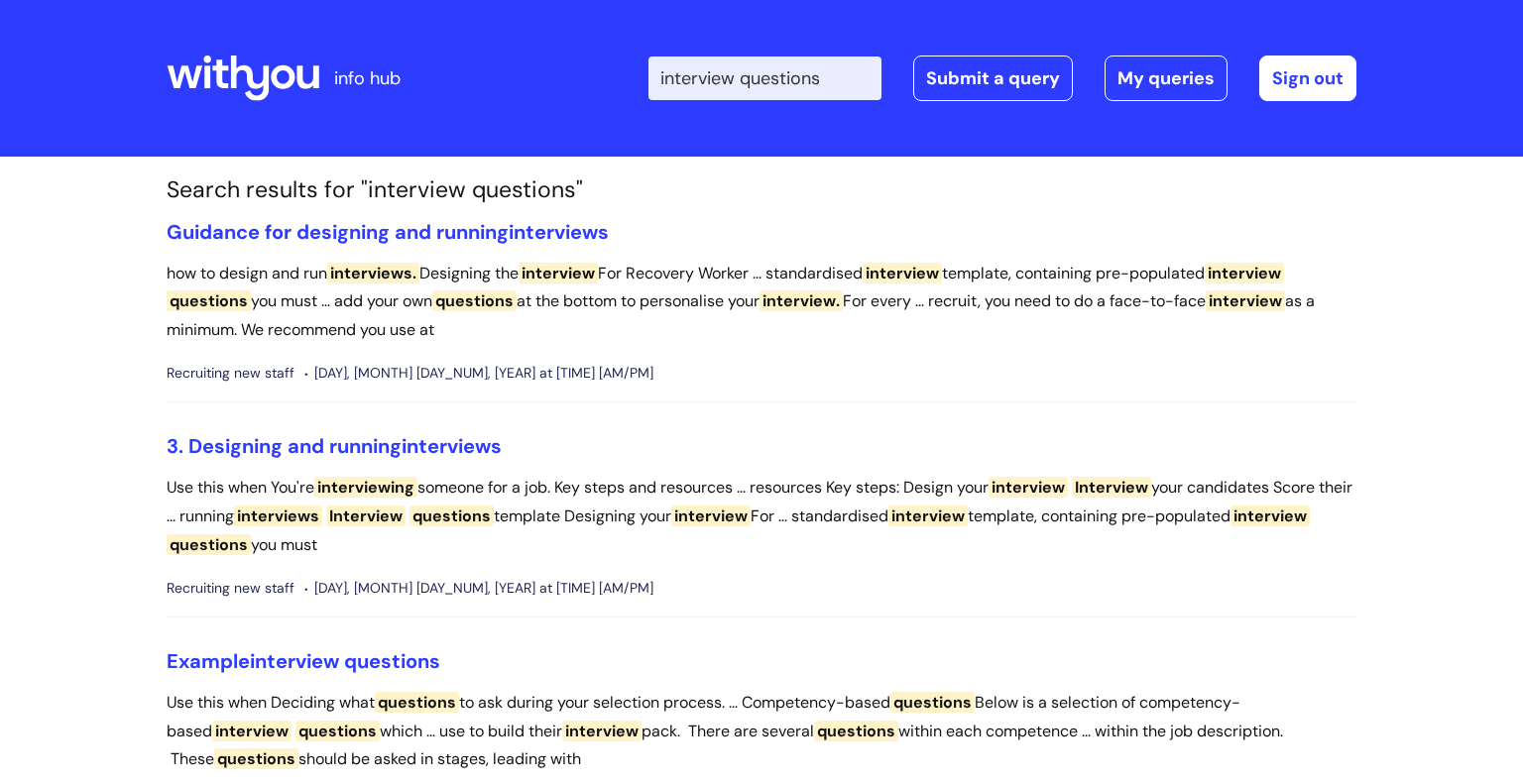 scroll, scrollTop: 0, scrollLeft: 0, axis: both 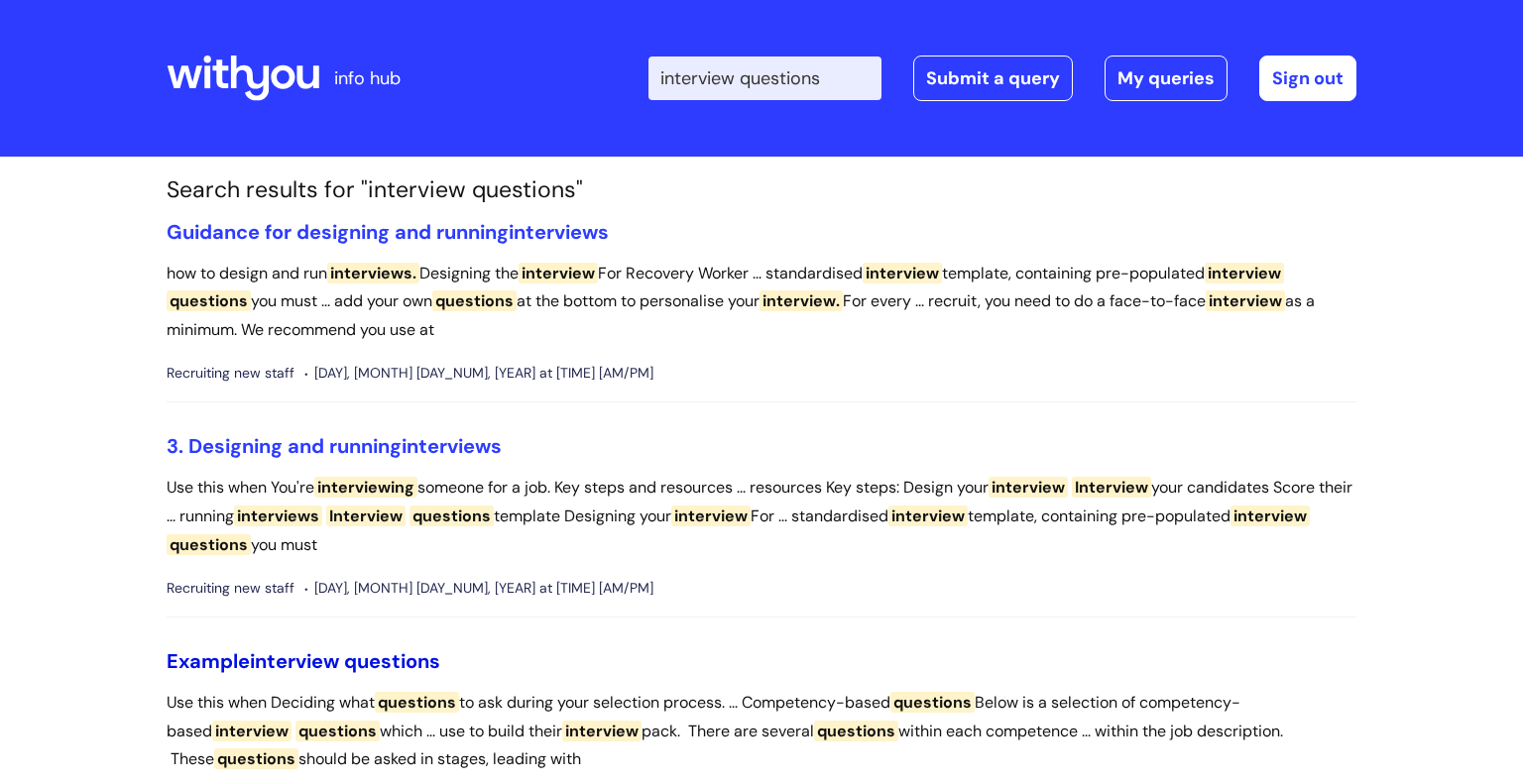 click on "questions" at bounding box center (392, 661) 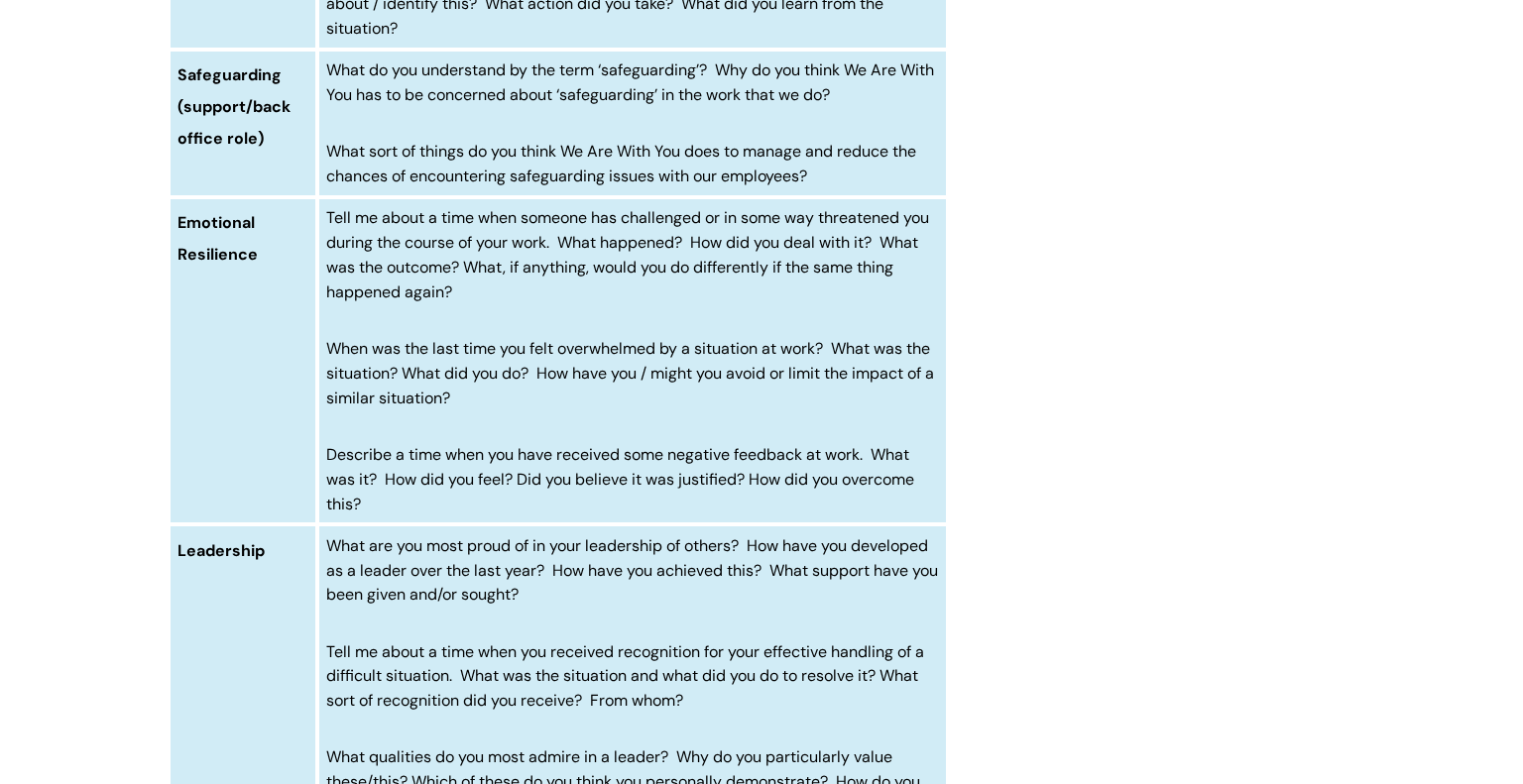 scroll, scrollTop: 0, scrollLeft: 0, axis: both 